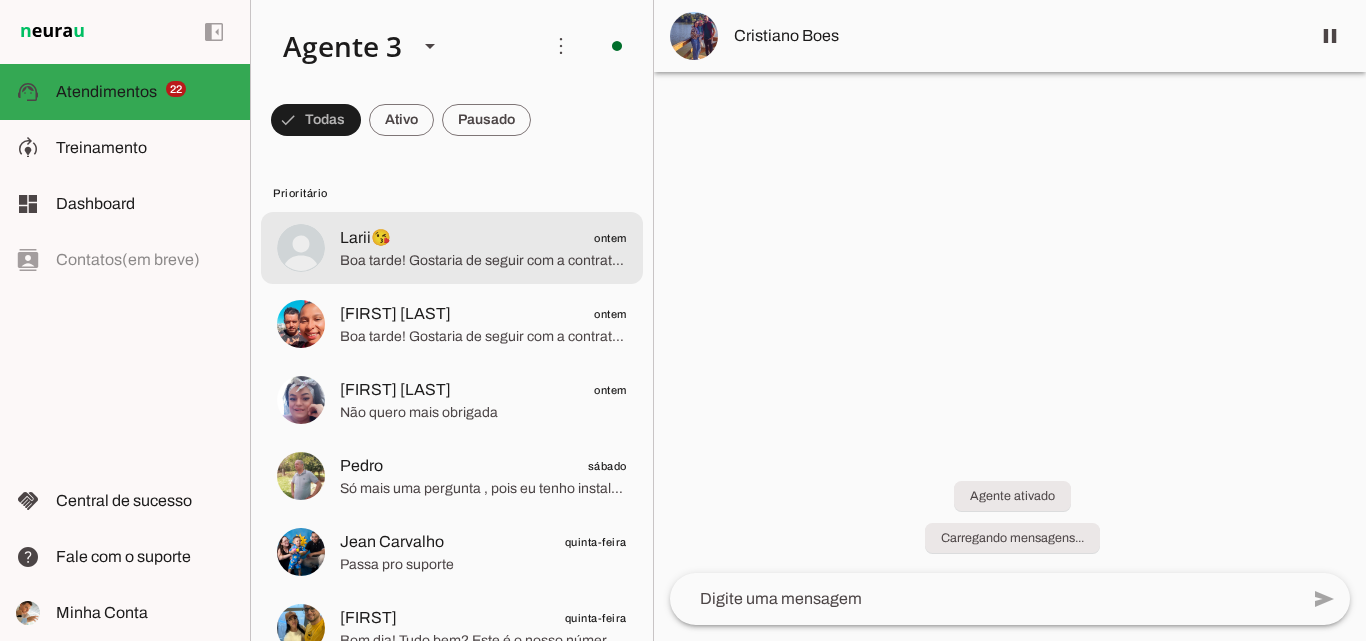 scroll, scrollTop: 0, scrollLeft: 0, axis: both 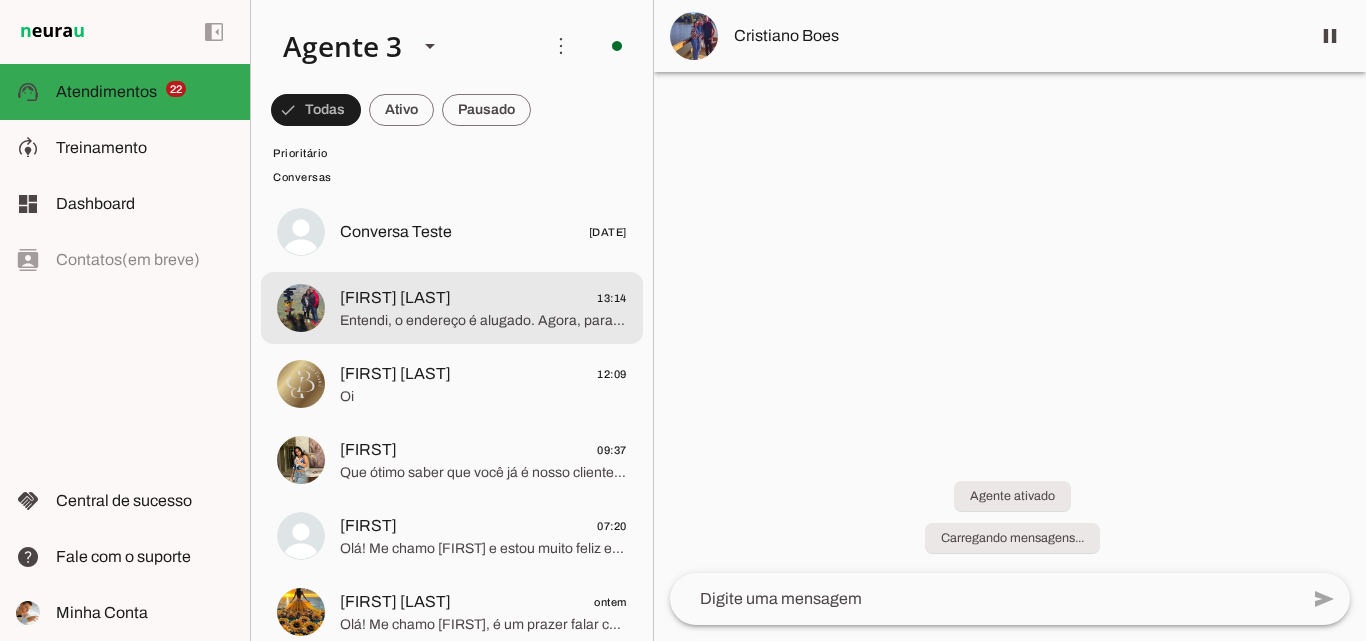 click on "Entendi, o endereço é alugado. Agora, para garantir que a ParanhanaNET pode atender seu local, preciso confirmar se seu endereço fica nas cidades que atendemos: Parobé, Taquara ou Igrejinha. Poderia me informar em qual dessas cidades fica seu endereço completo, por favor?" 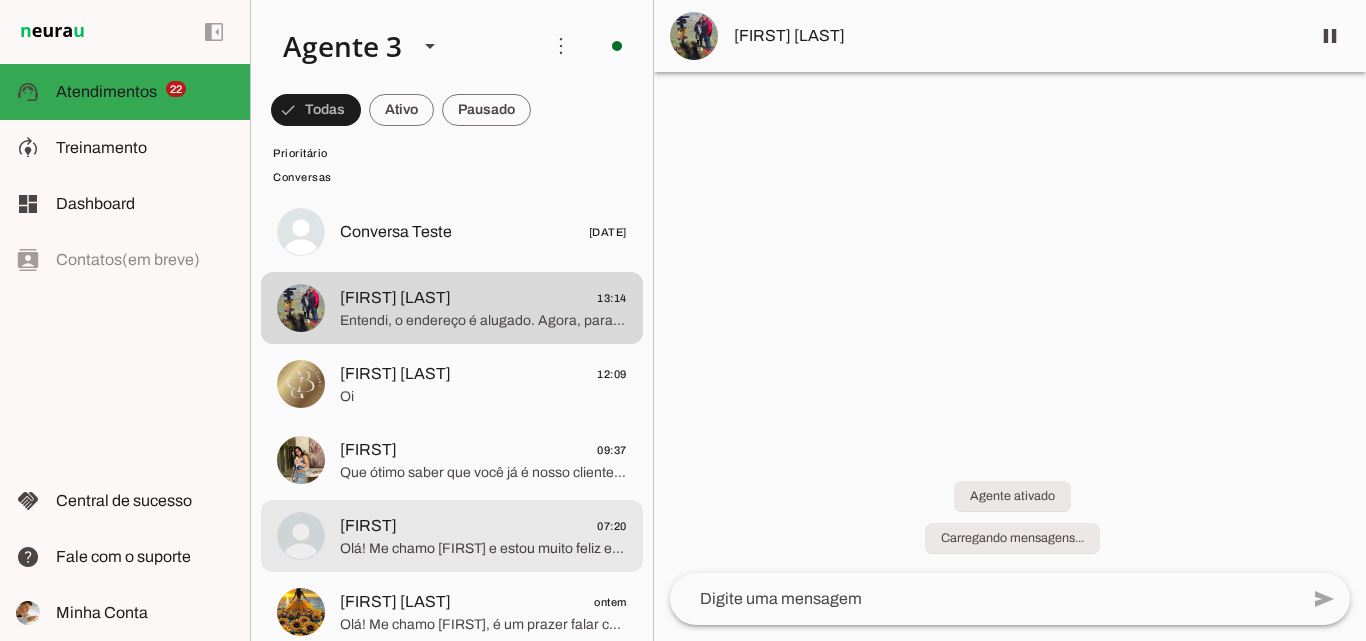 click on "[FIRST]
[TIME]" 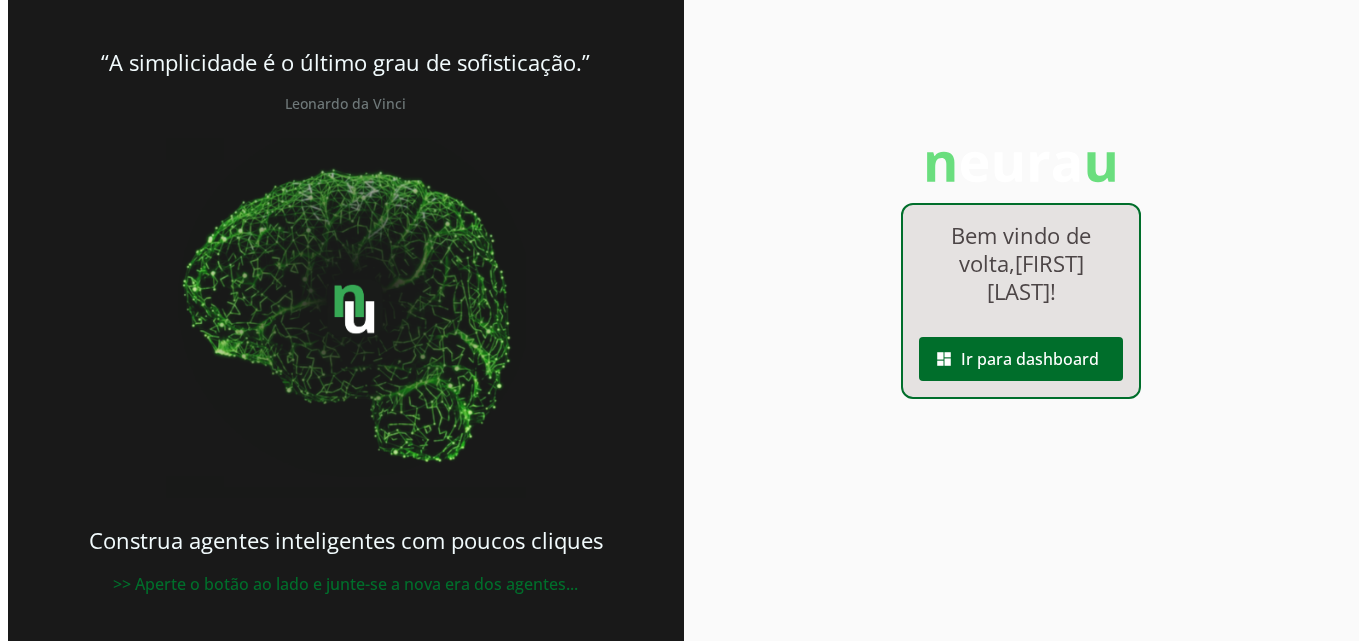scroll, scrollTop: 0, scrollLeft: 0, axis: both 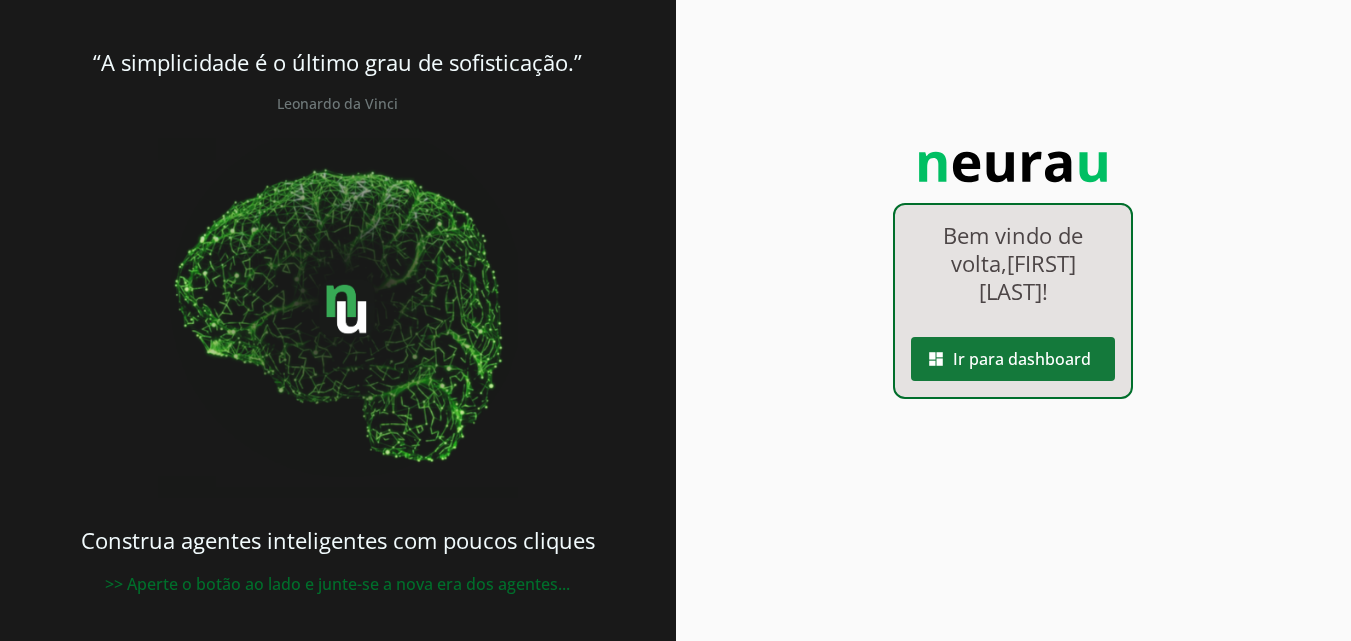 click at bounding box center [1013, 359] 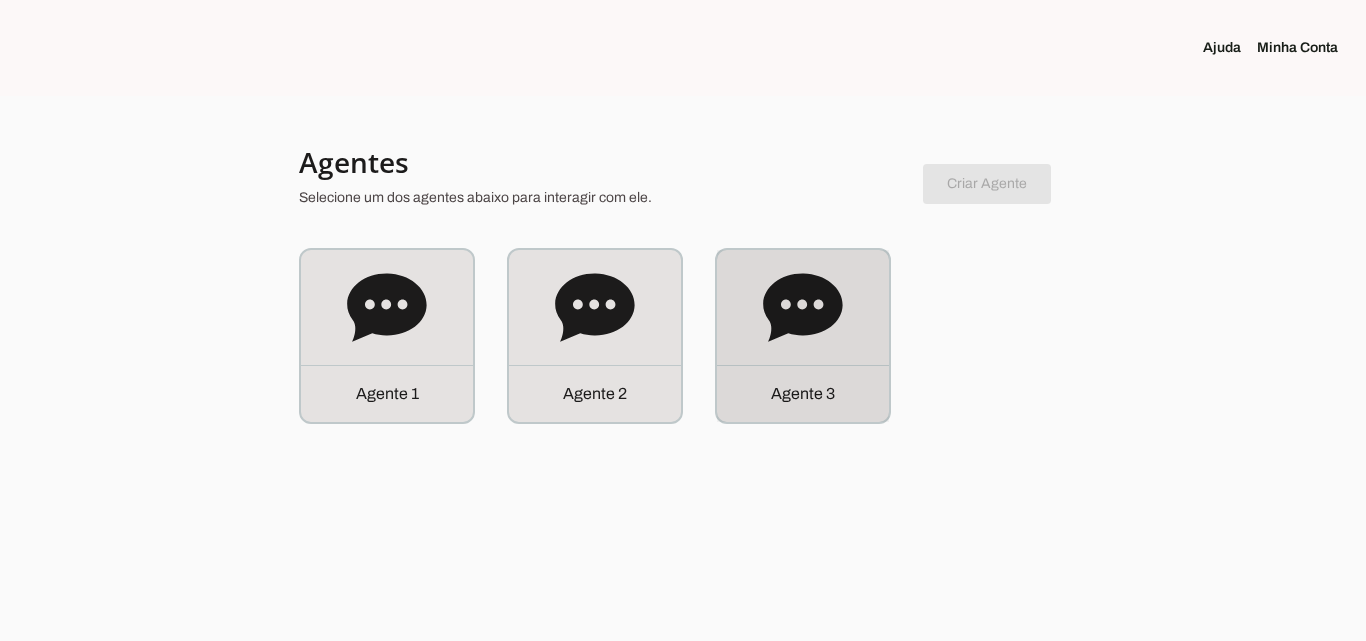 click on "Agente 3" 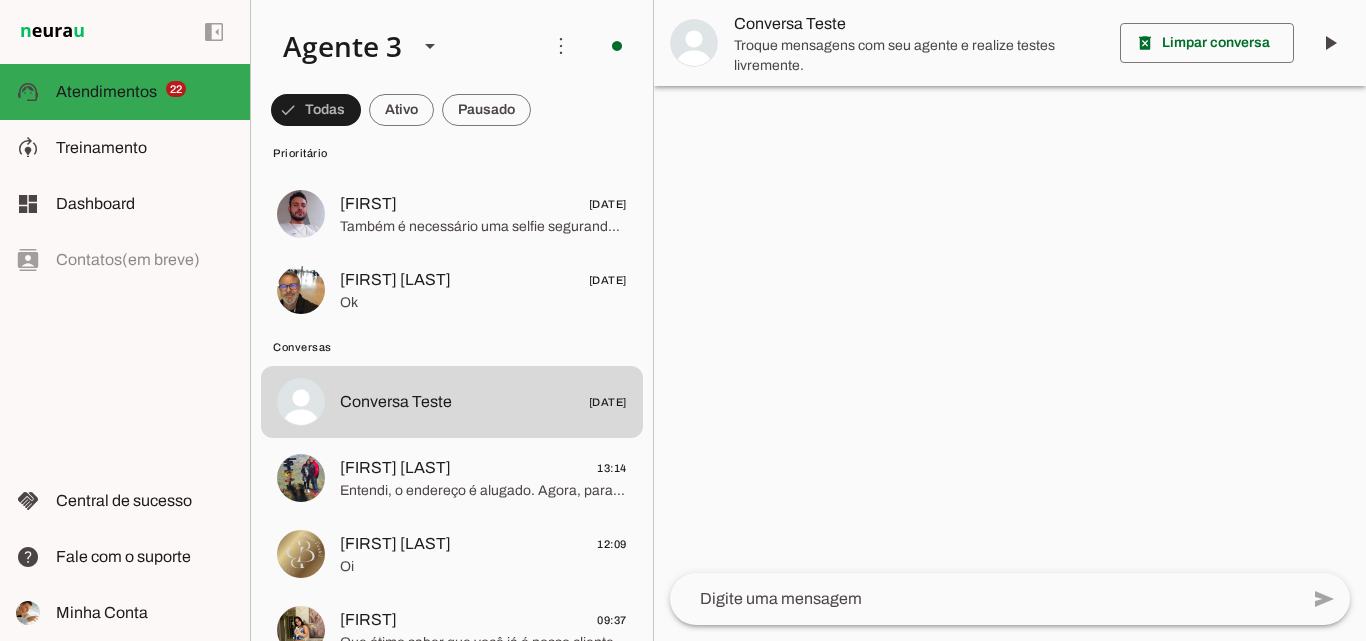 scroll, scrollTop: 1700, scrollLeft: 0, axis: vertical 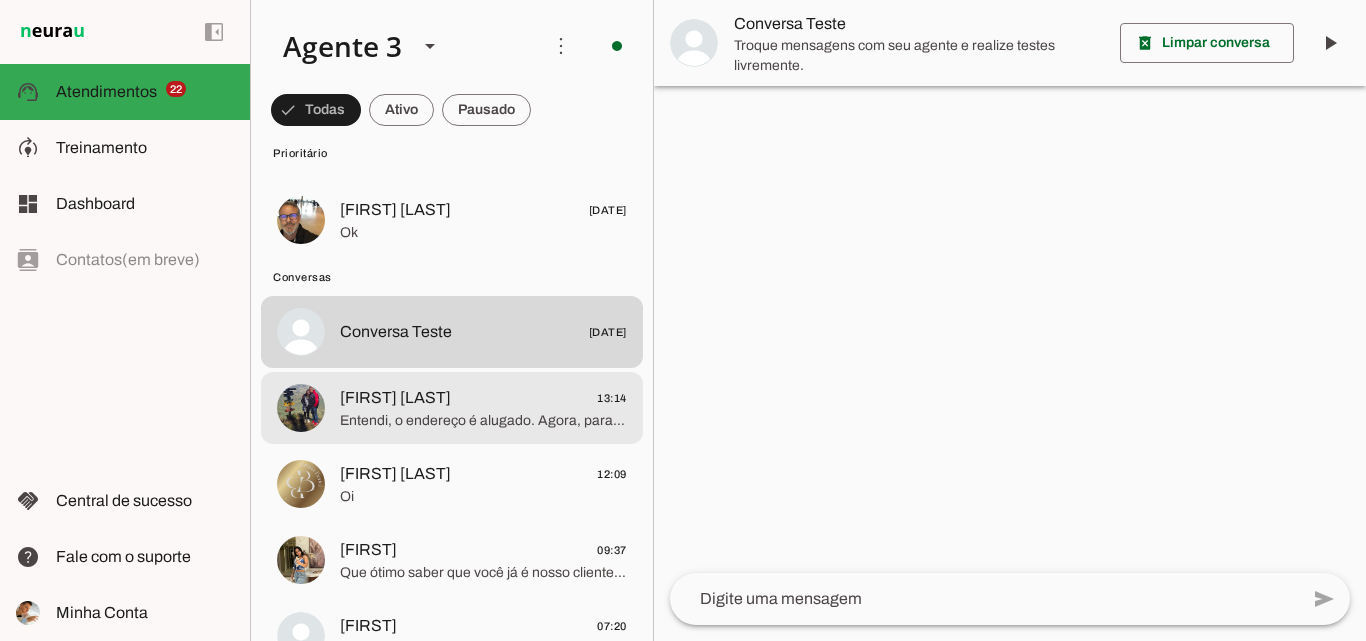 click on "[FIRST] [LAST]" 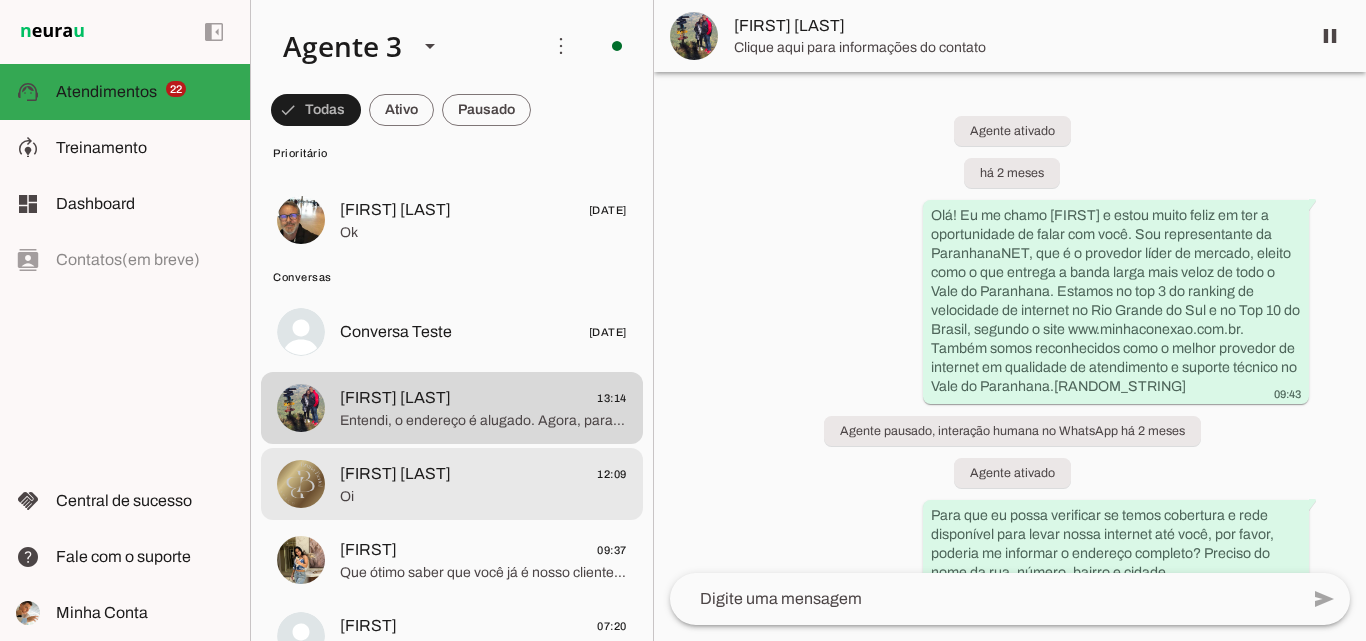 click on "Oi" 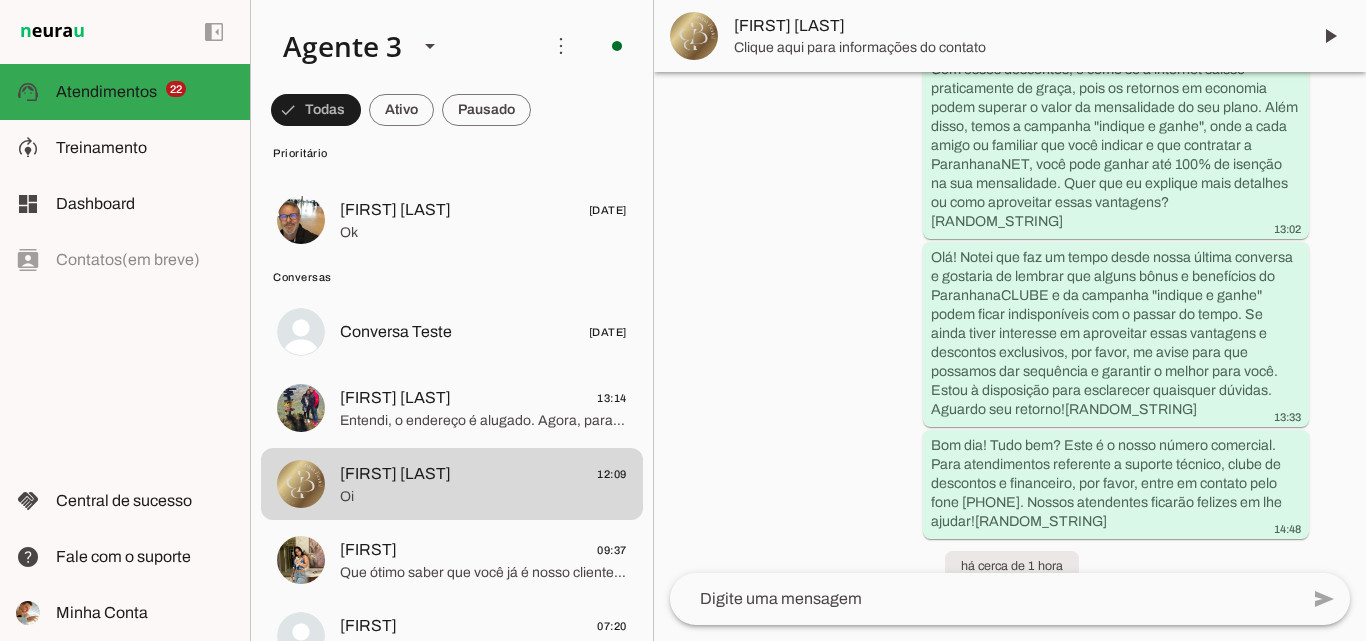 scroll, scrollTop: 1143, scrollLeft: 0, axis: vertical 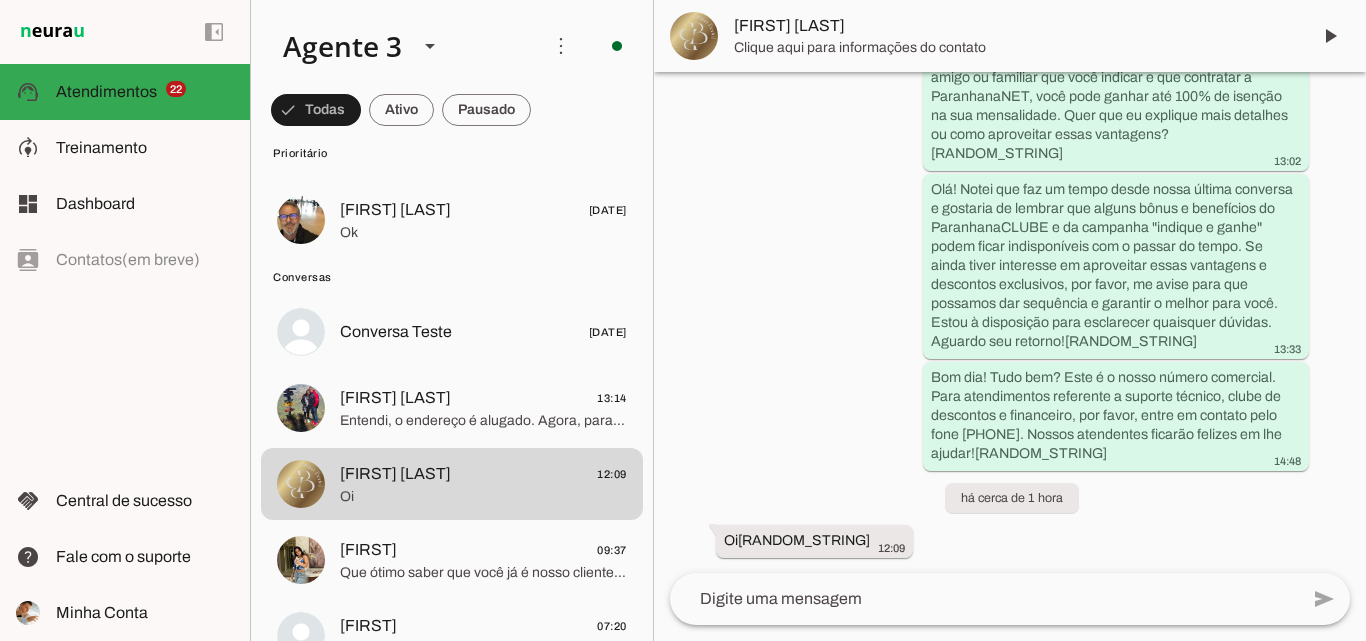 click 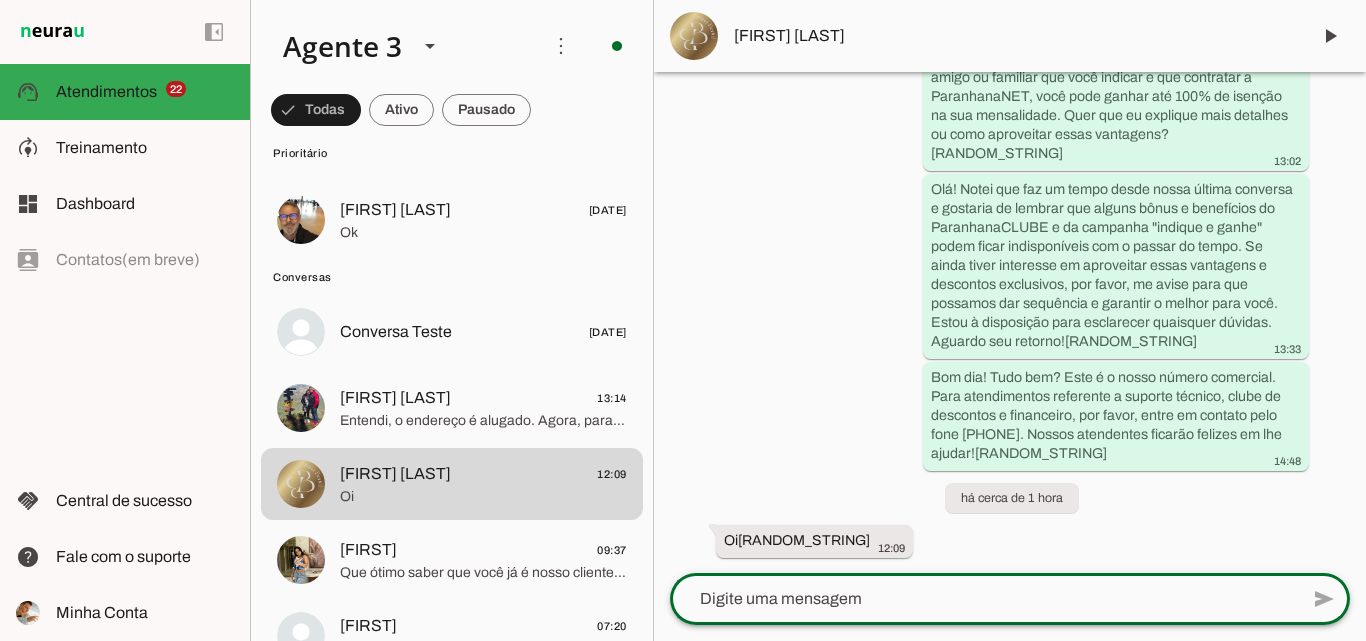 paste on "Boa tarde, ! Tudo bem?
Me chamo [FIRST] e faço parte do primeiro atendimento do setor comercial!☺️
Como posso lhe ajudar?" 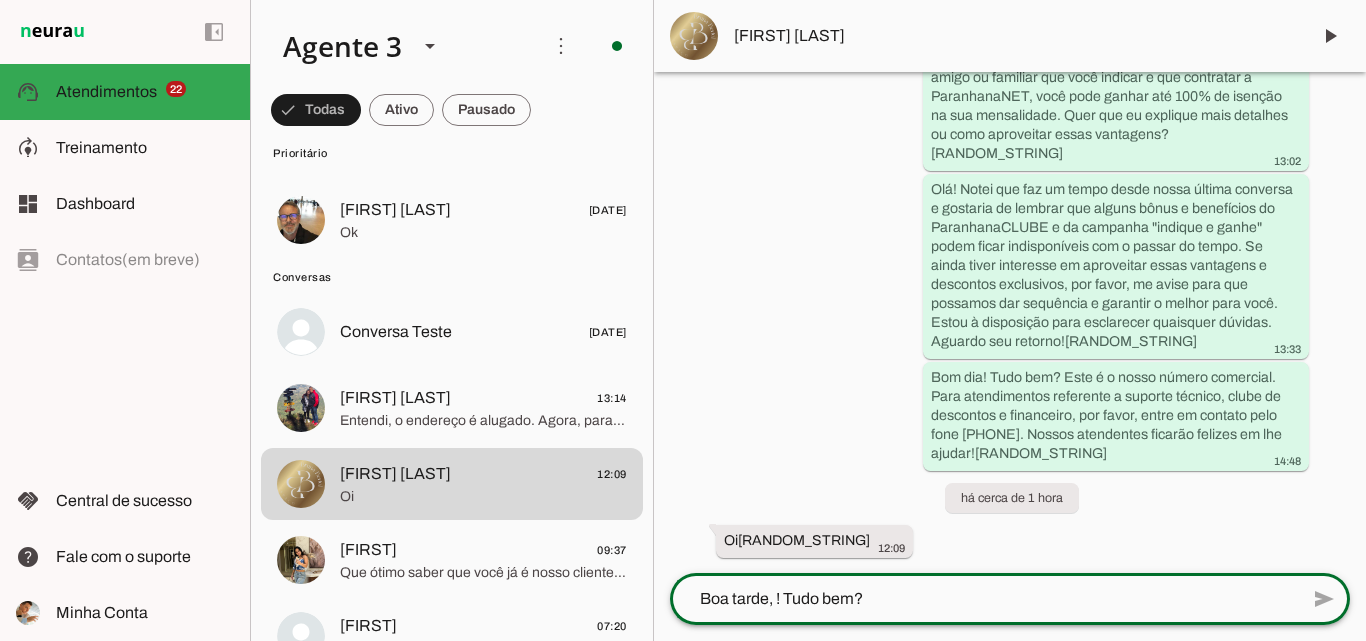 scroll, scrollTop: 0, scrollLeft: 0, axis: both 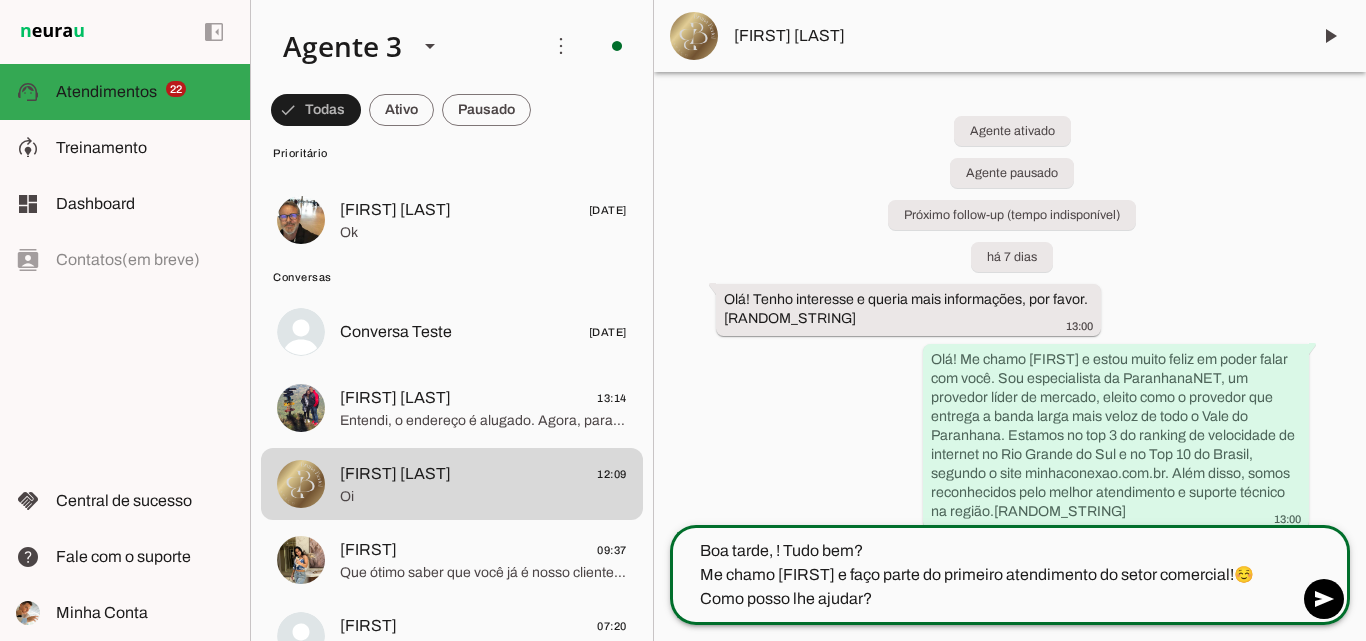 click on "Boa tarde, ! Tudo bem?
Me chamo [FIRST] e faço parte do primeiro atendimento do setor comercial!☺️
Como posso lhe ajudar?" 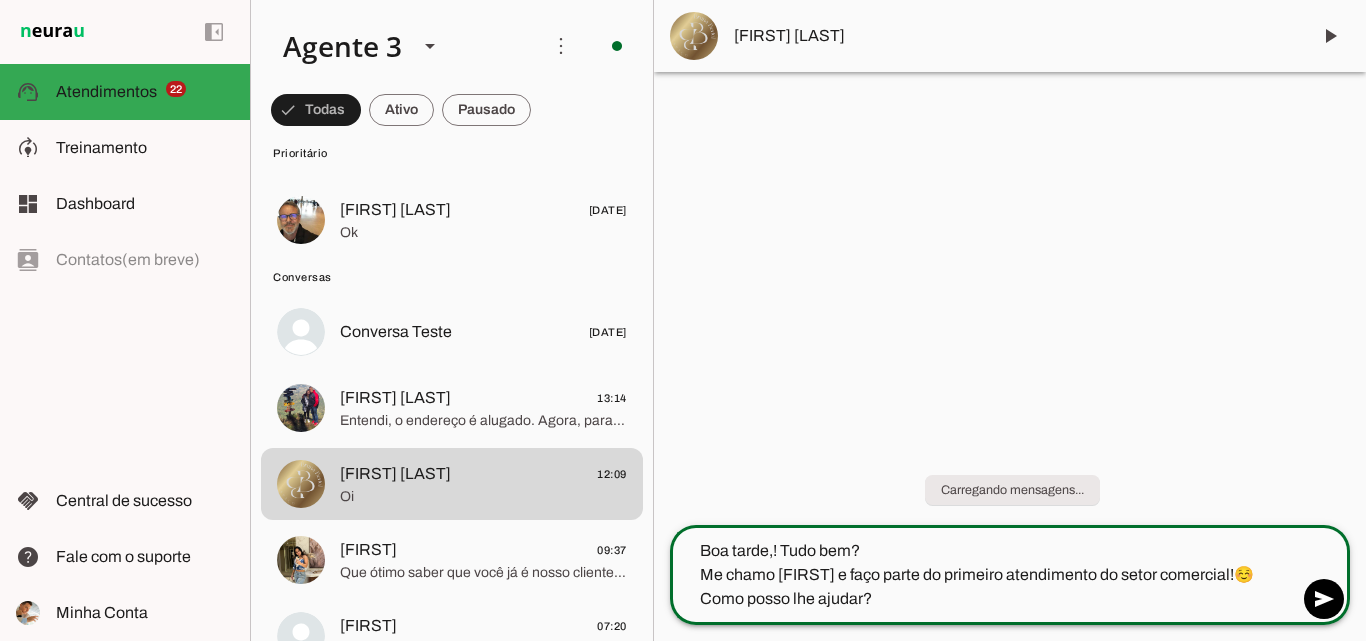 type on "Boa tarde! Tudo bem?
Me chamo [FIRST] e faço parte do primeiro atendimento do setor comercial!☺️
Como posso lhe ajudar?" 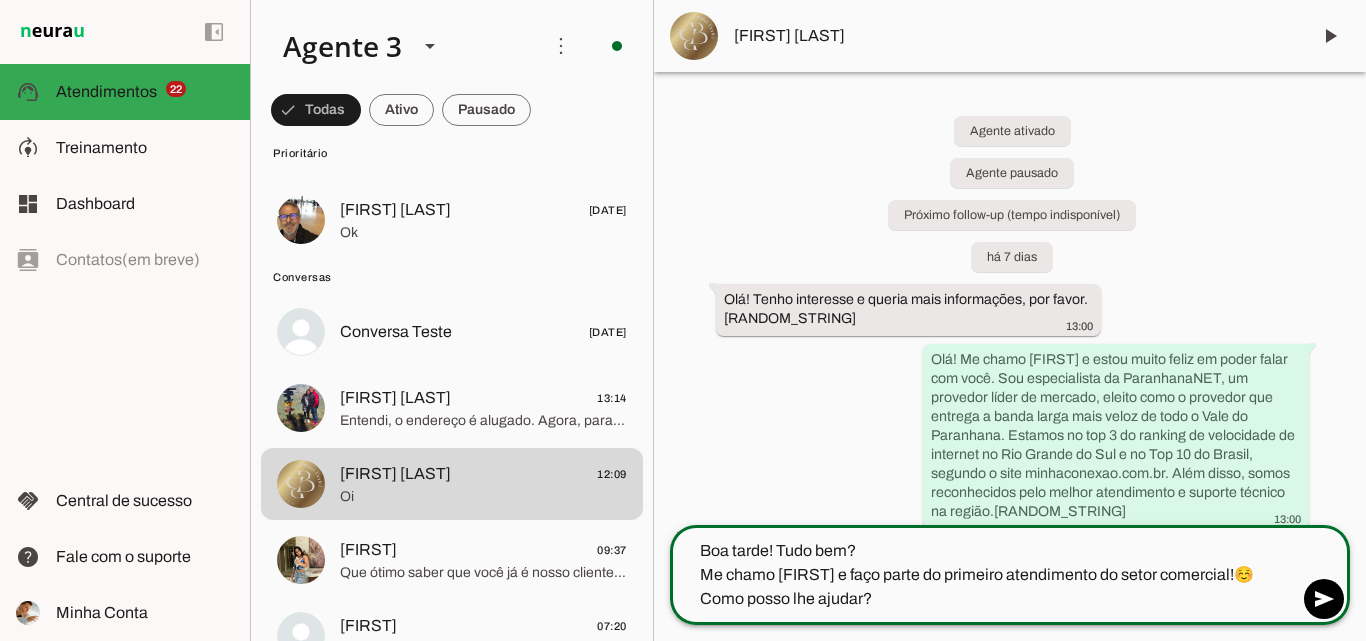 type 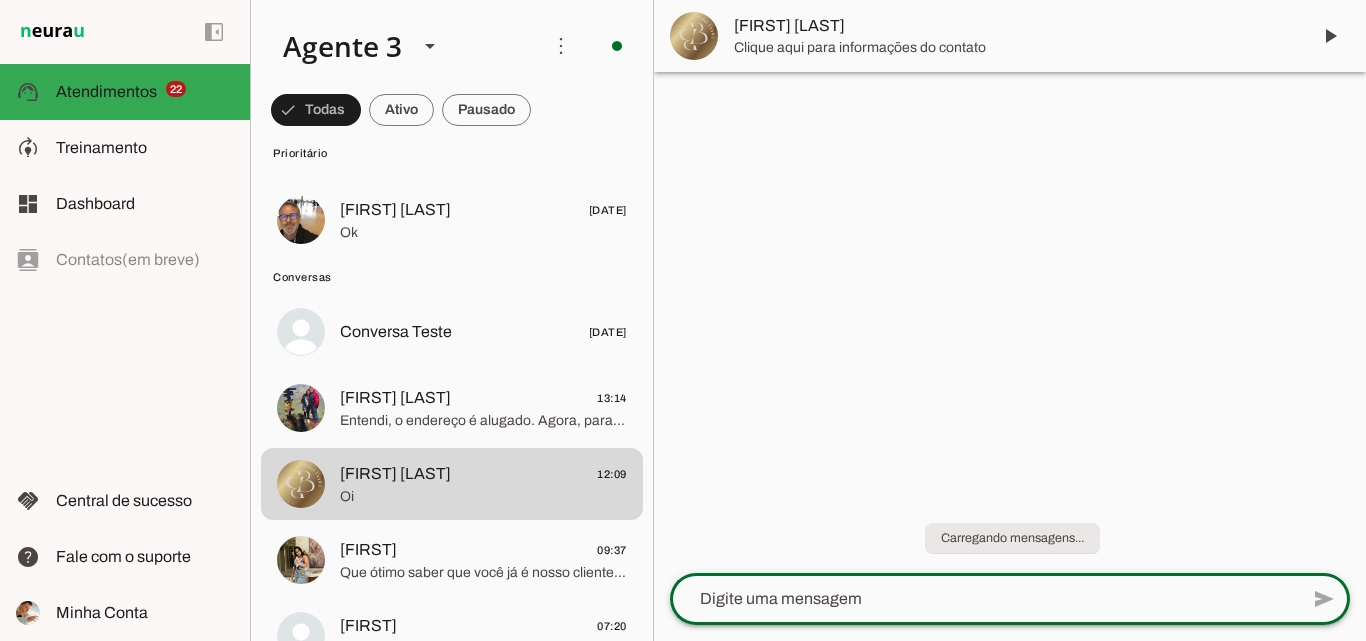 scroll, scrollTop: 0, scrollLeft: 0, axis: both 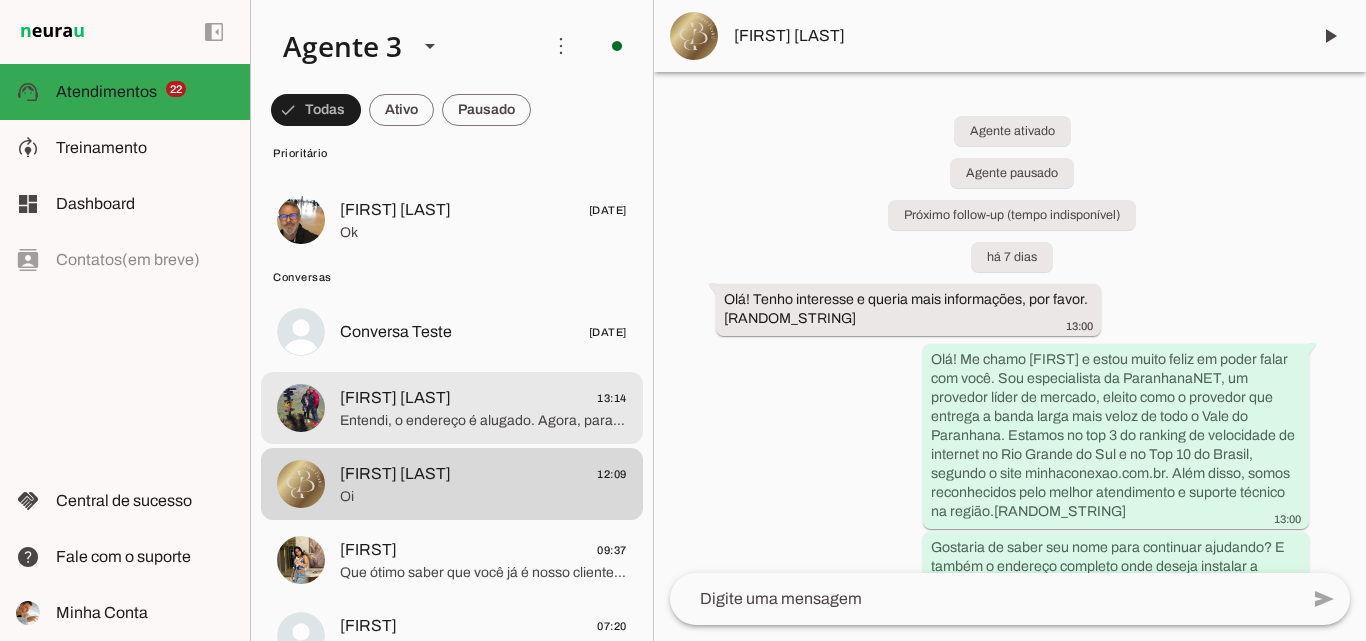 click on "[FIRST] [LAST]
13:14" 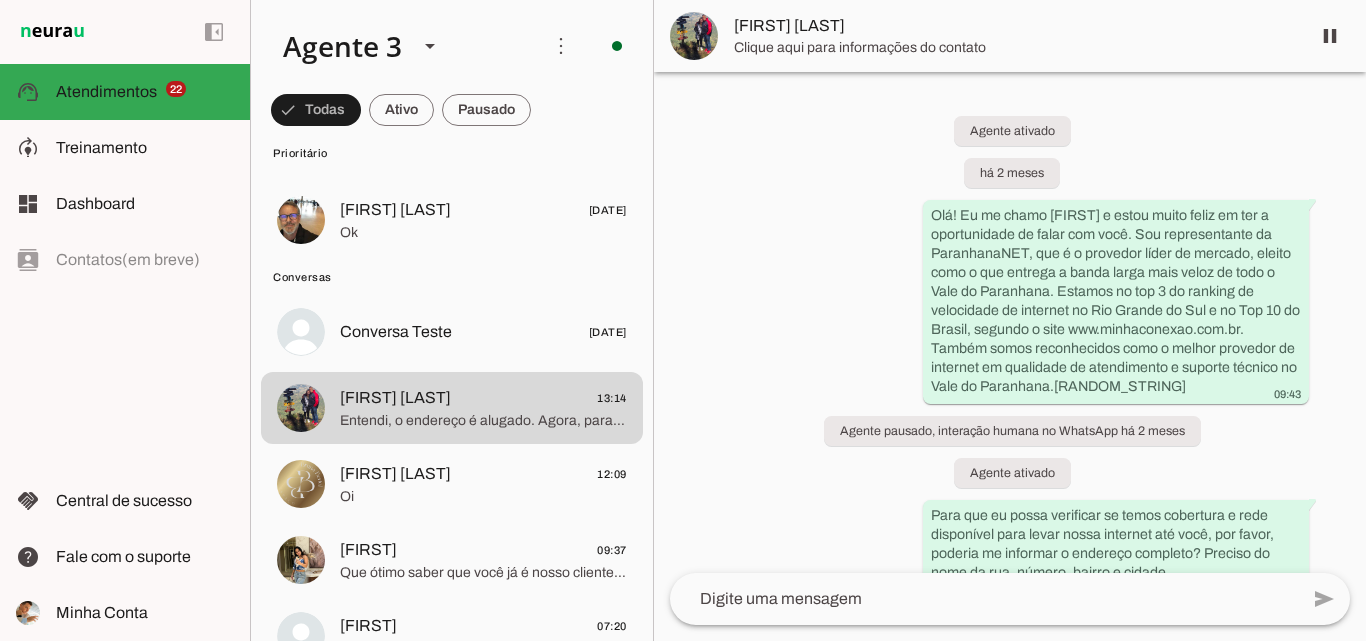 click on "[FIRST] [LAST]" at bounding box center [1014, 26] 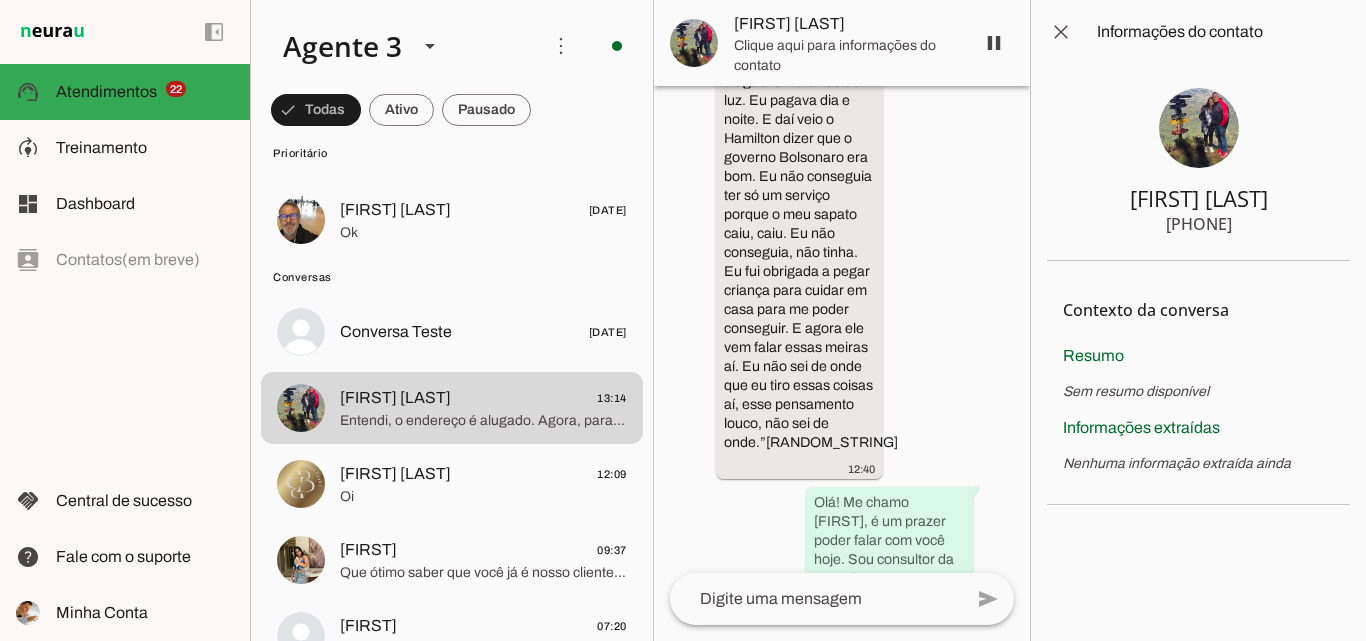 scroll, scrollTop: 1731, scrollLeft: 0, axis: vertical 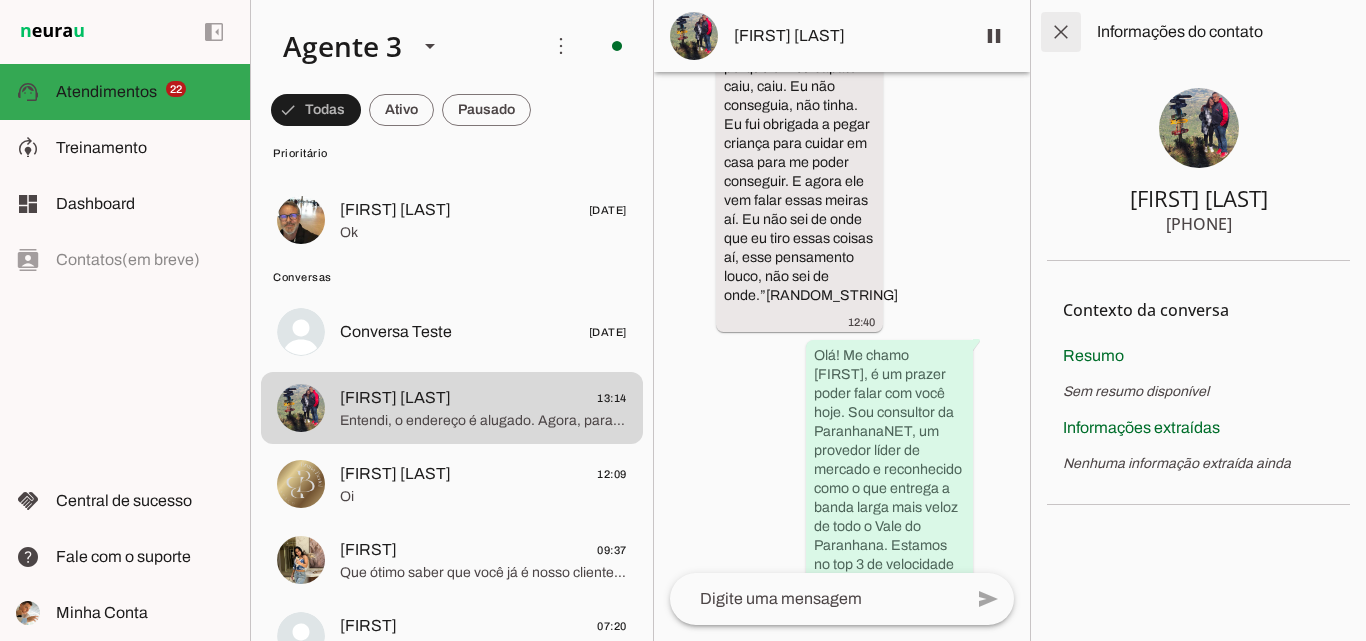 click at bounding box center (1061, 32) 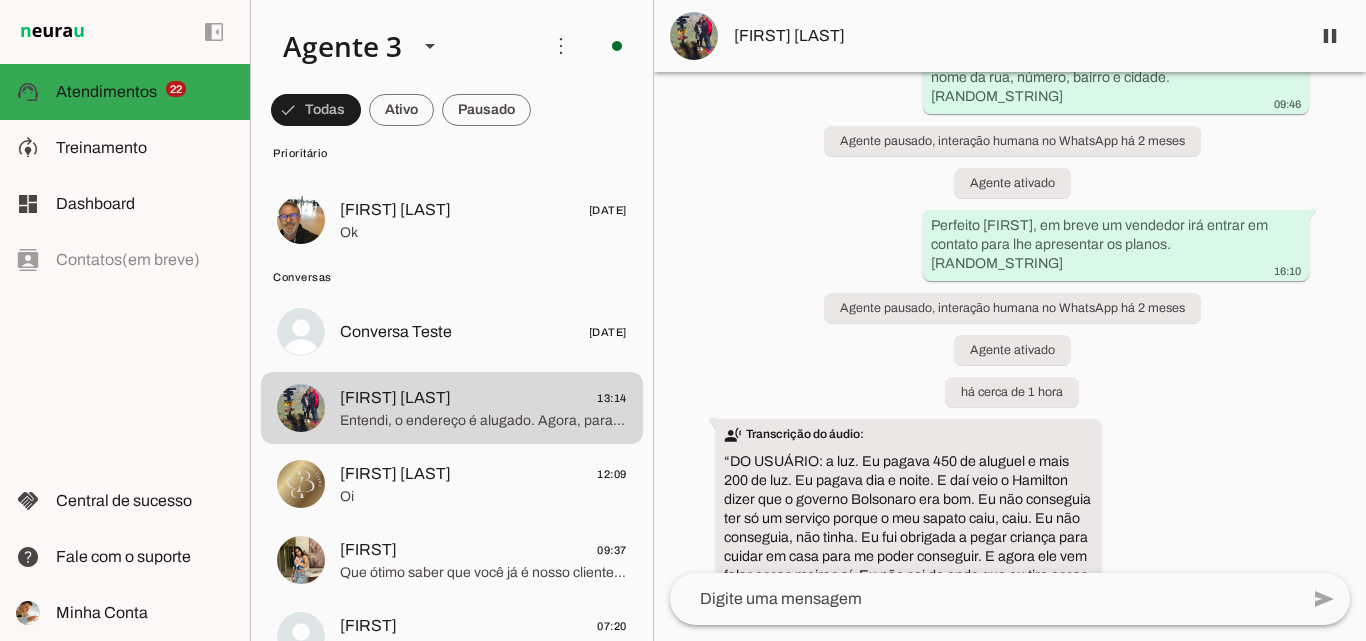 scroll, scrollTop: 514, scrollLeft: 0, axis: vertical 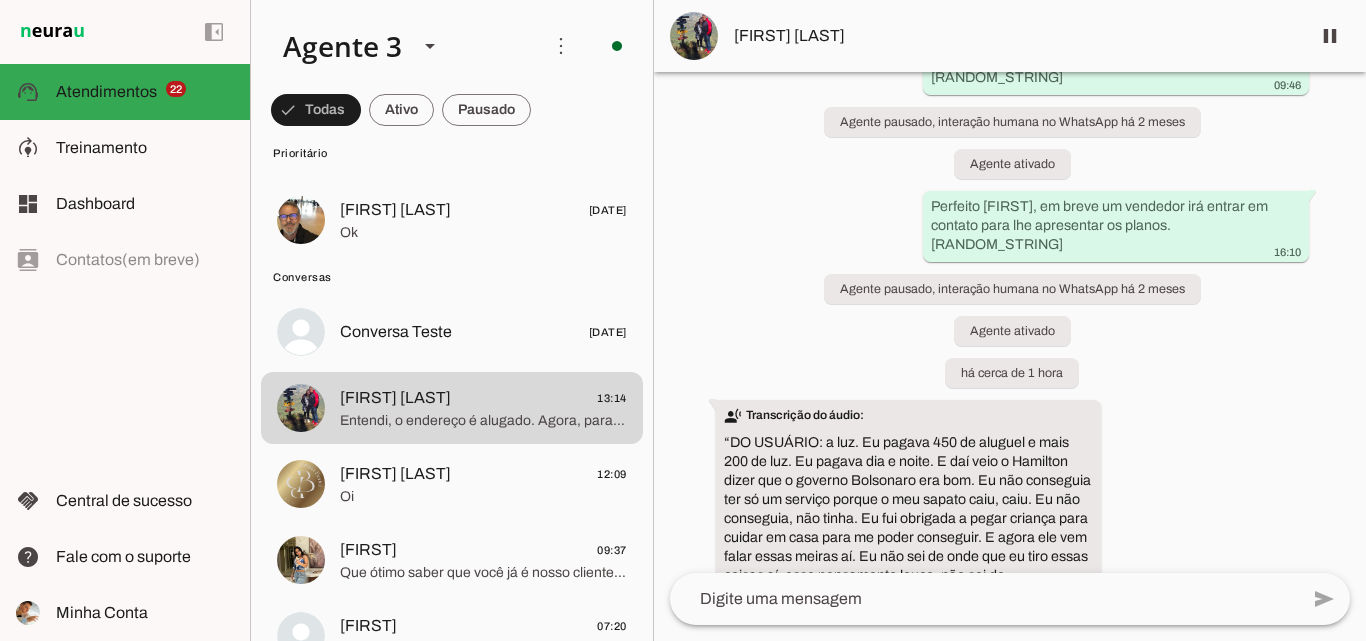 click on "[FIRST] [LAST]" at bounding box center [1010, 36] 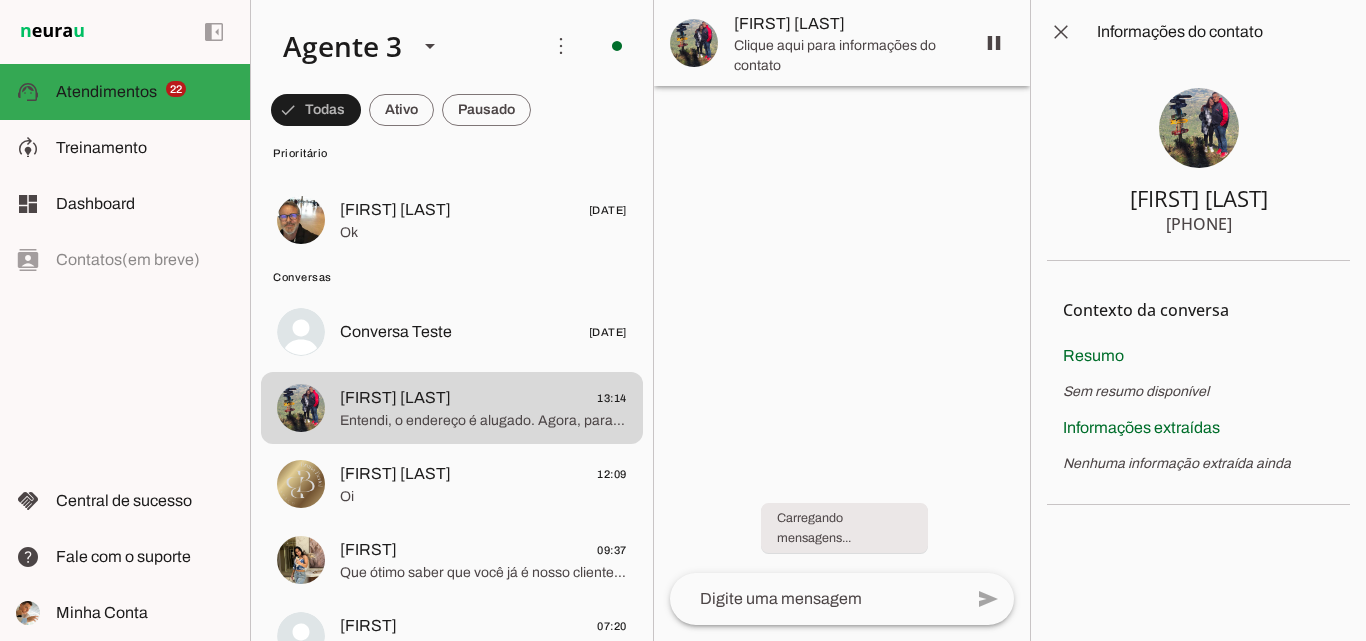 scroll, scrollTop: 0, scrollLeft: 0, axis: both 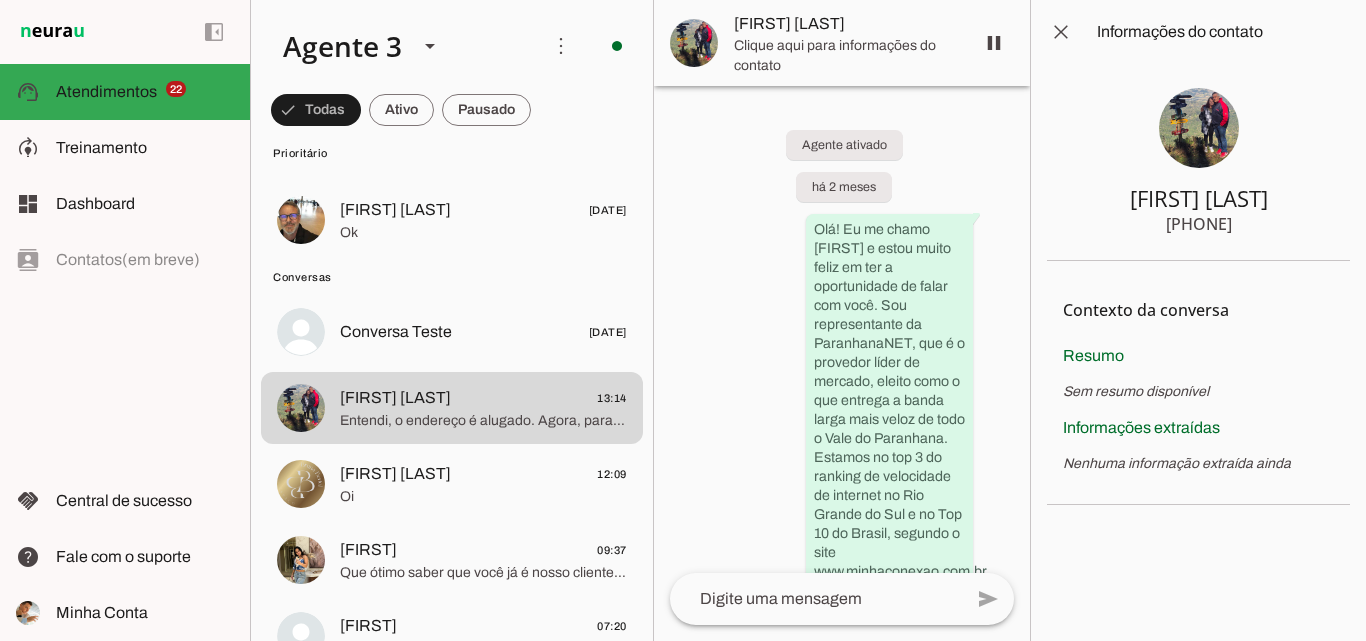type 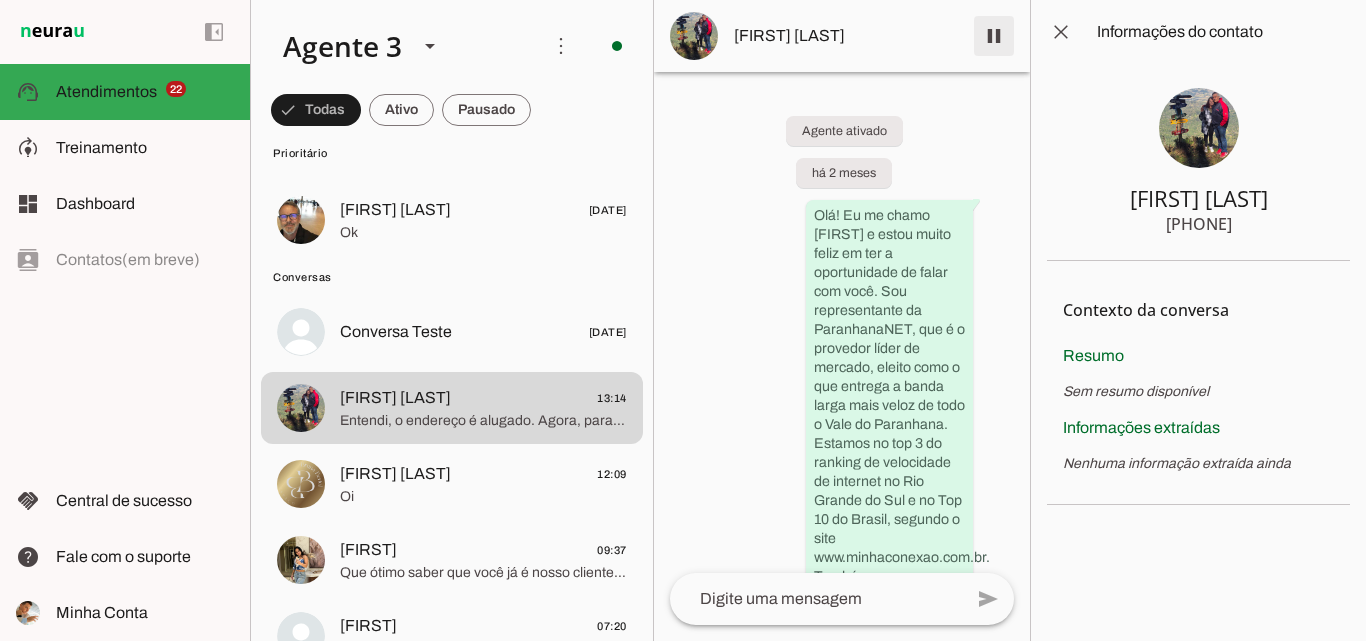 click at bounding box center (994, 36) 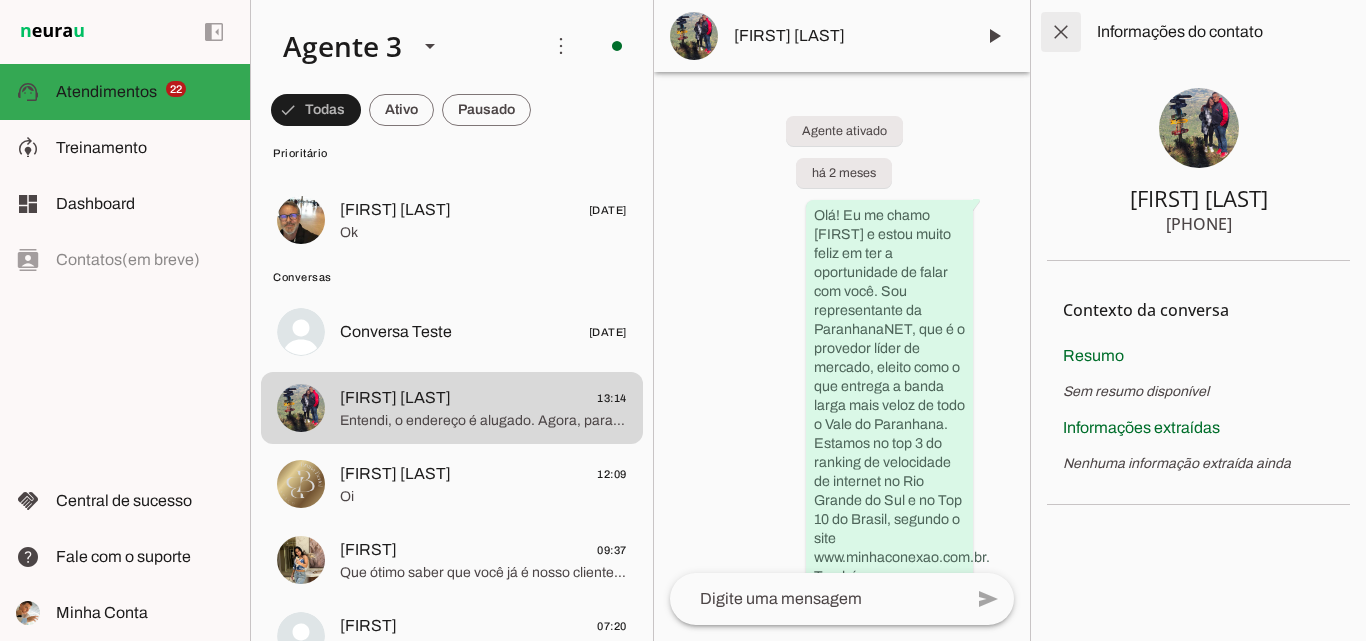 click at bounding box center [1061, 32] 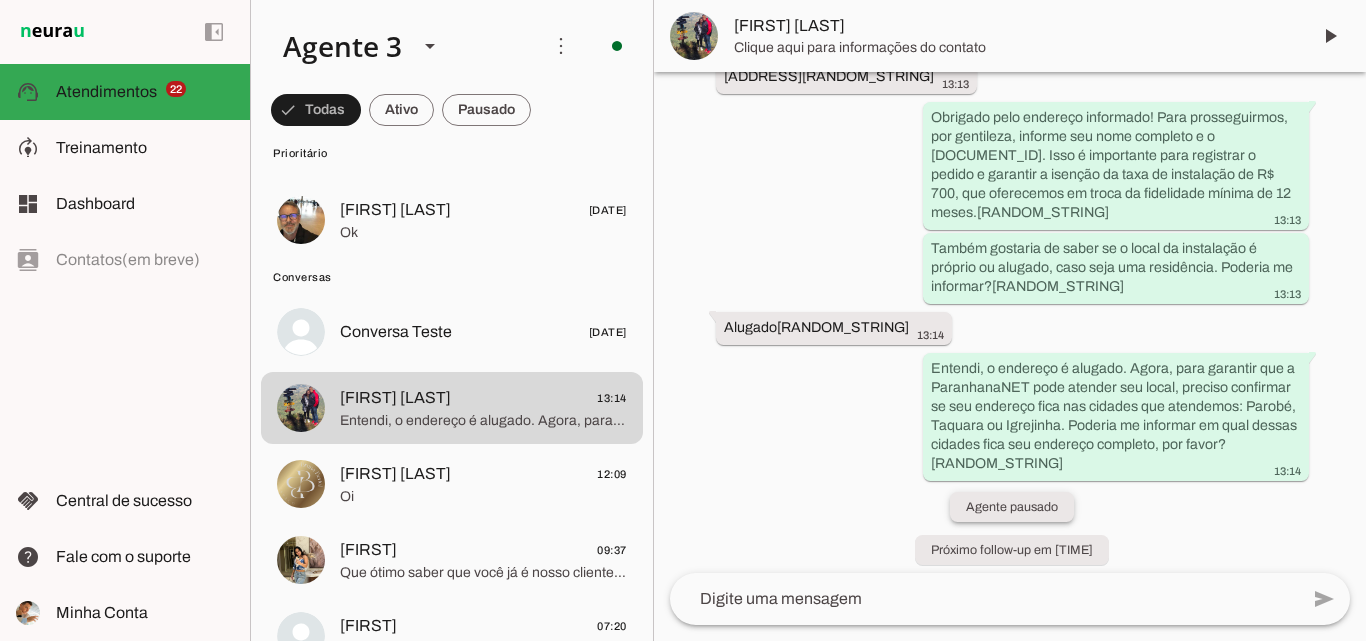 scroll, scrollTop: 1654, scrollLeft: 0, axis: vertical 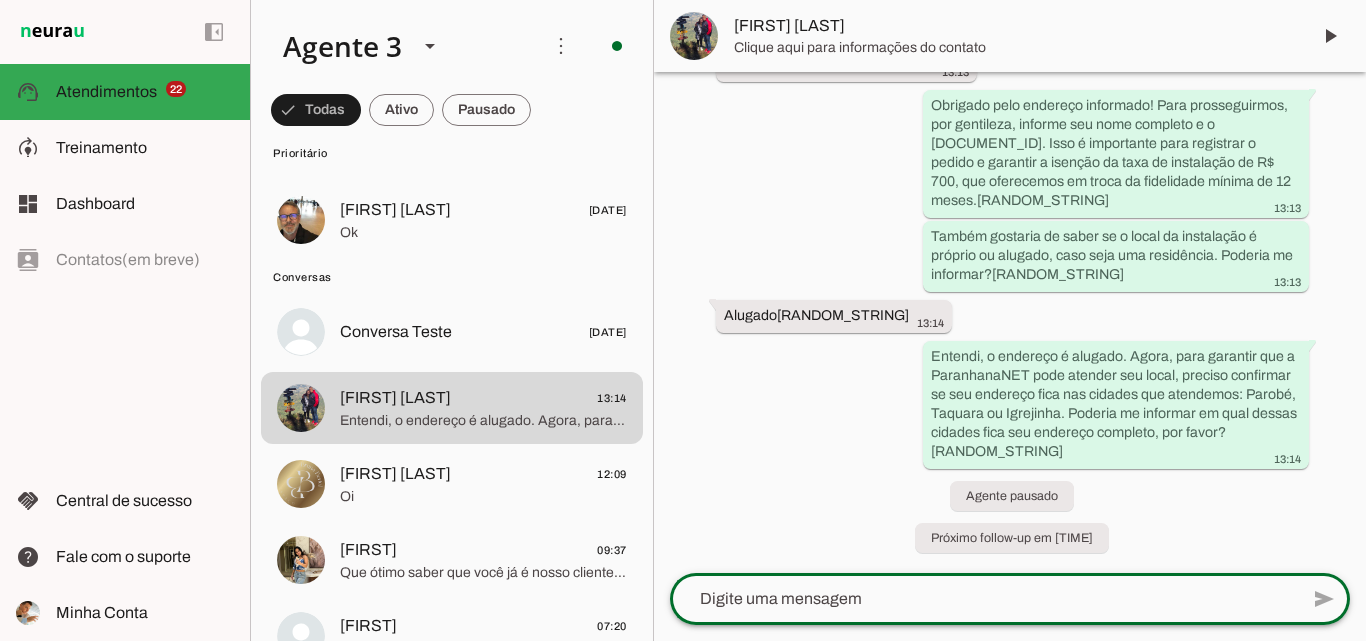 click 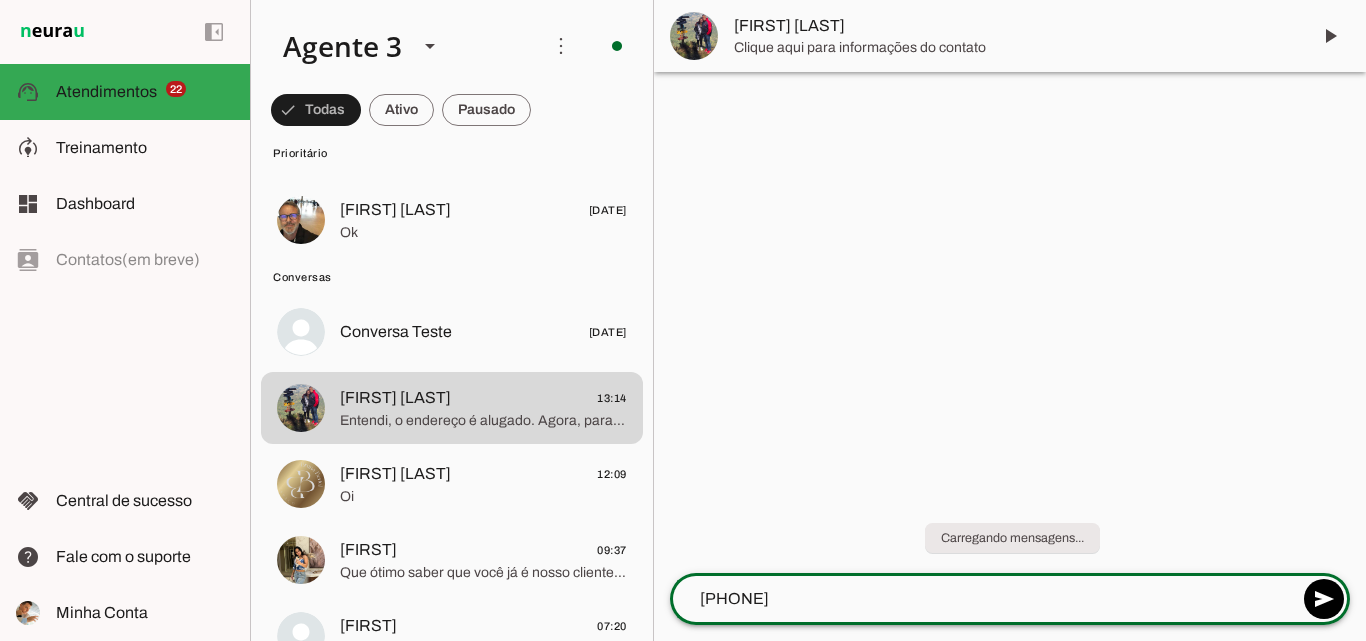 scroll, scrollTop: 0, scrollLeft: 0, axis: both 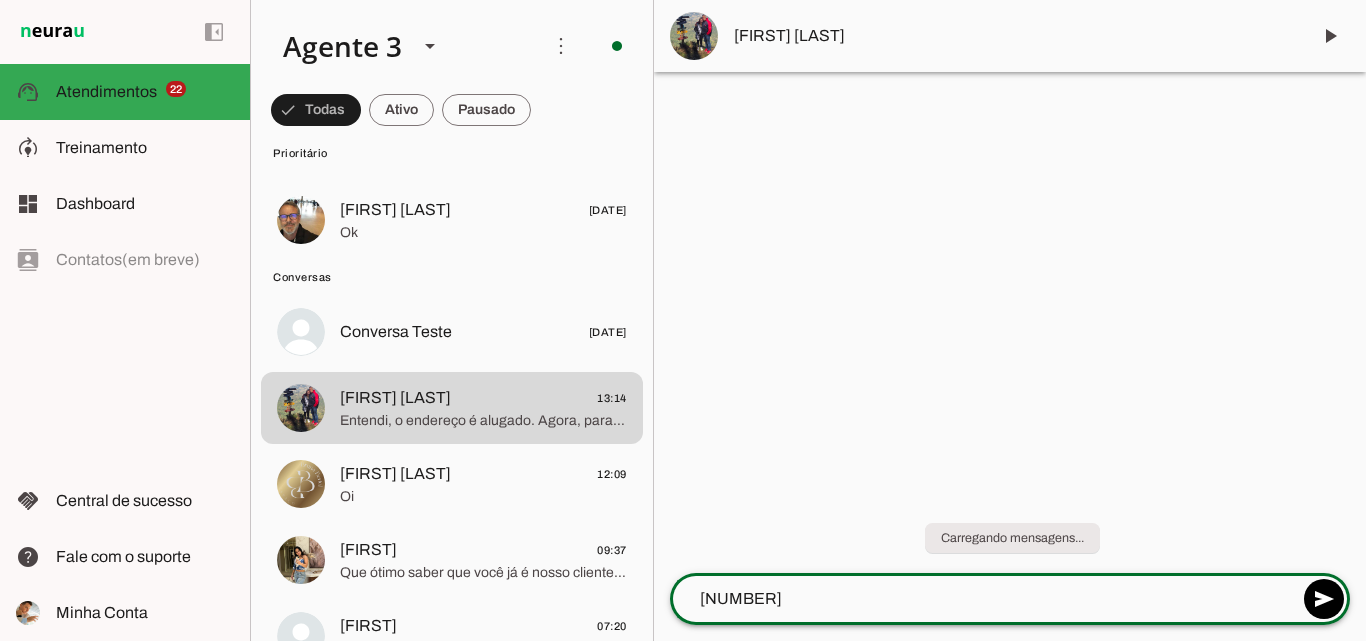 type on "5" 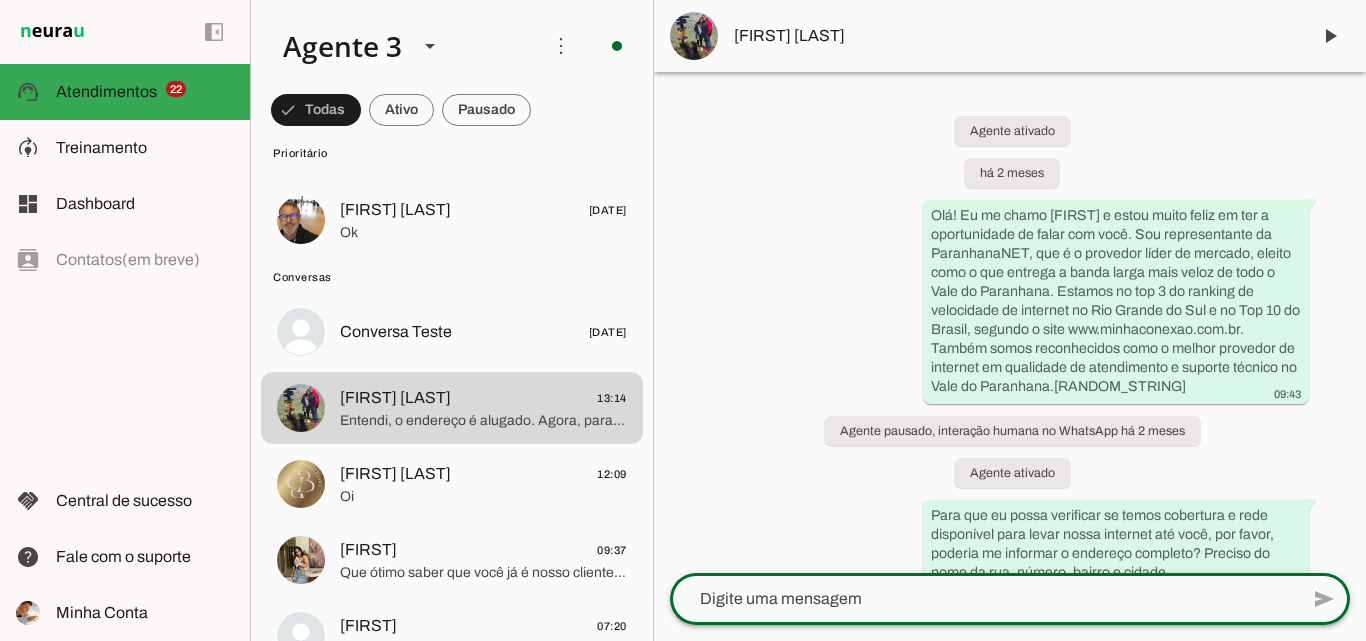 click 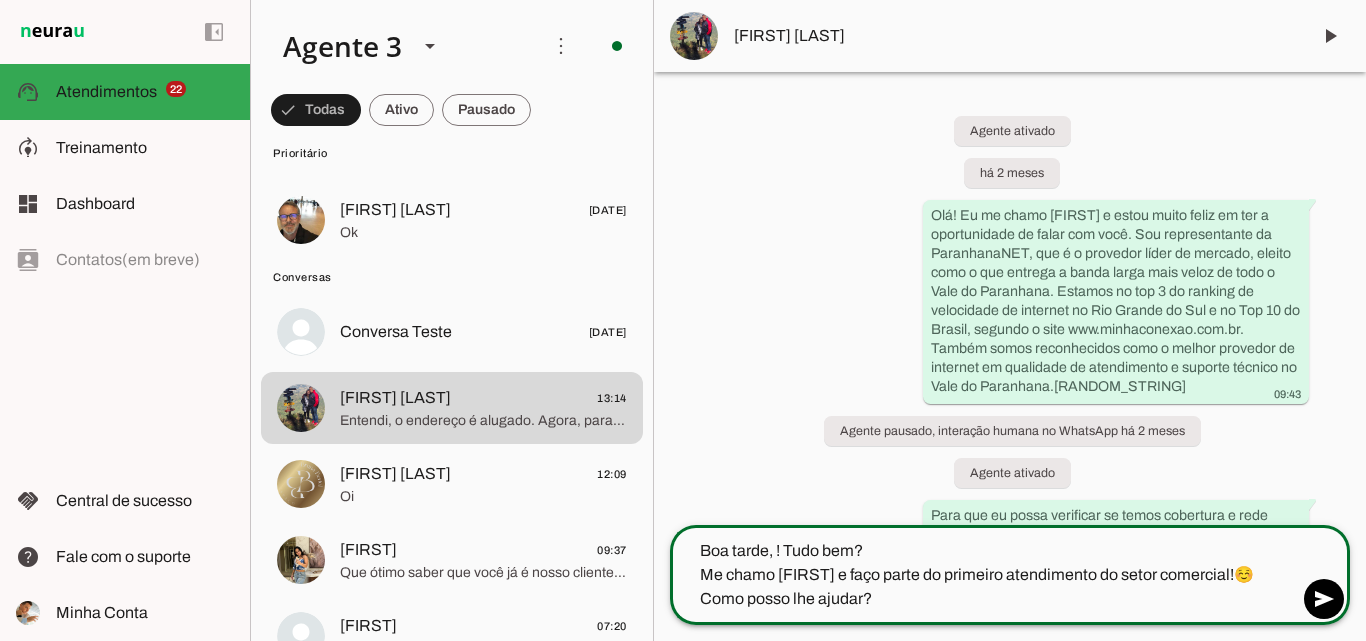 click on "Boa tarde, ! Tudo bem?
Me chamo [FIRST] e faço parte do primeiro atendimento do setor comercial!☺️
Como posso lhe ajudar?" 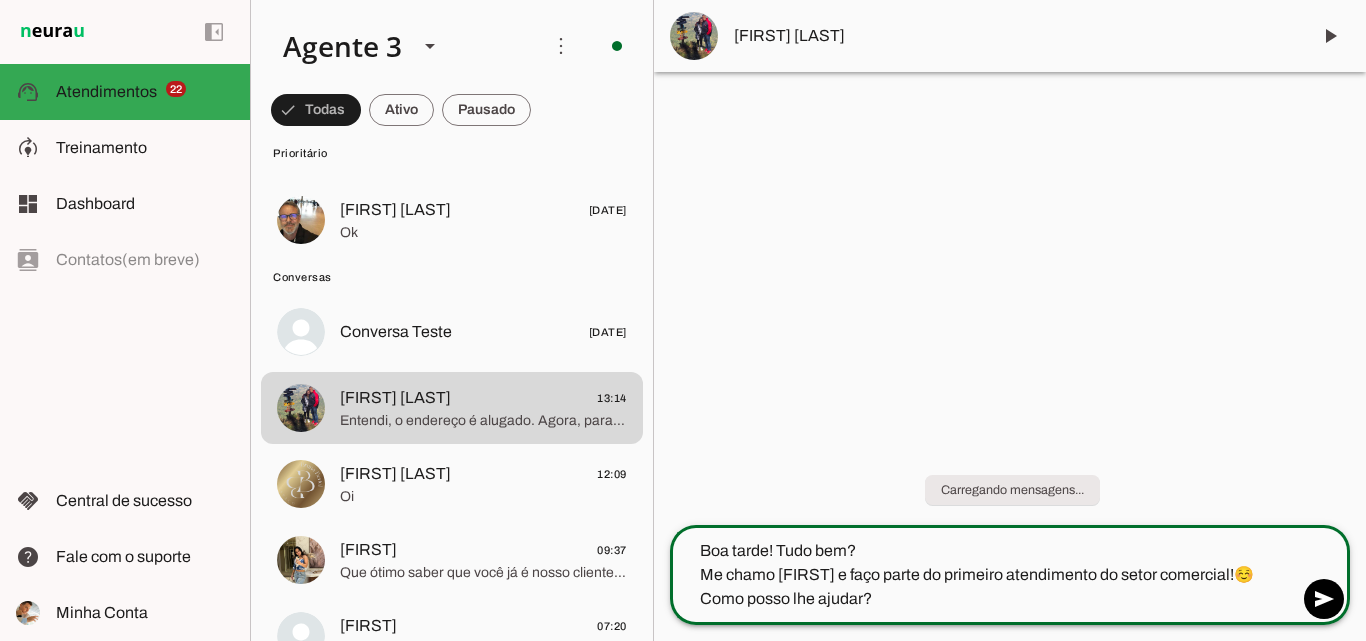 type on "Boa tarde]! Tudo bem?
Me chamo [FIRST] e faço parte do primeiro atendimento do setor comercial!☺️
Como posso lhe ajudar?" 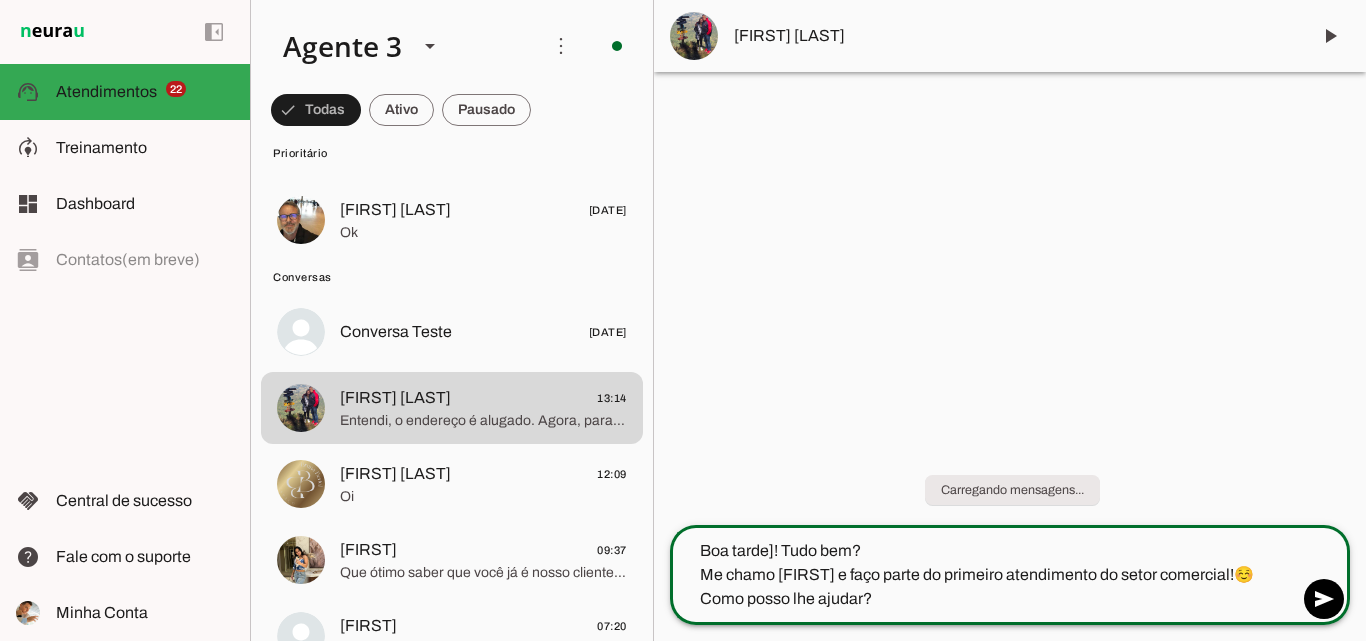 type 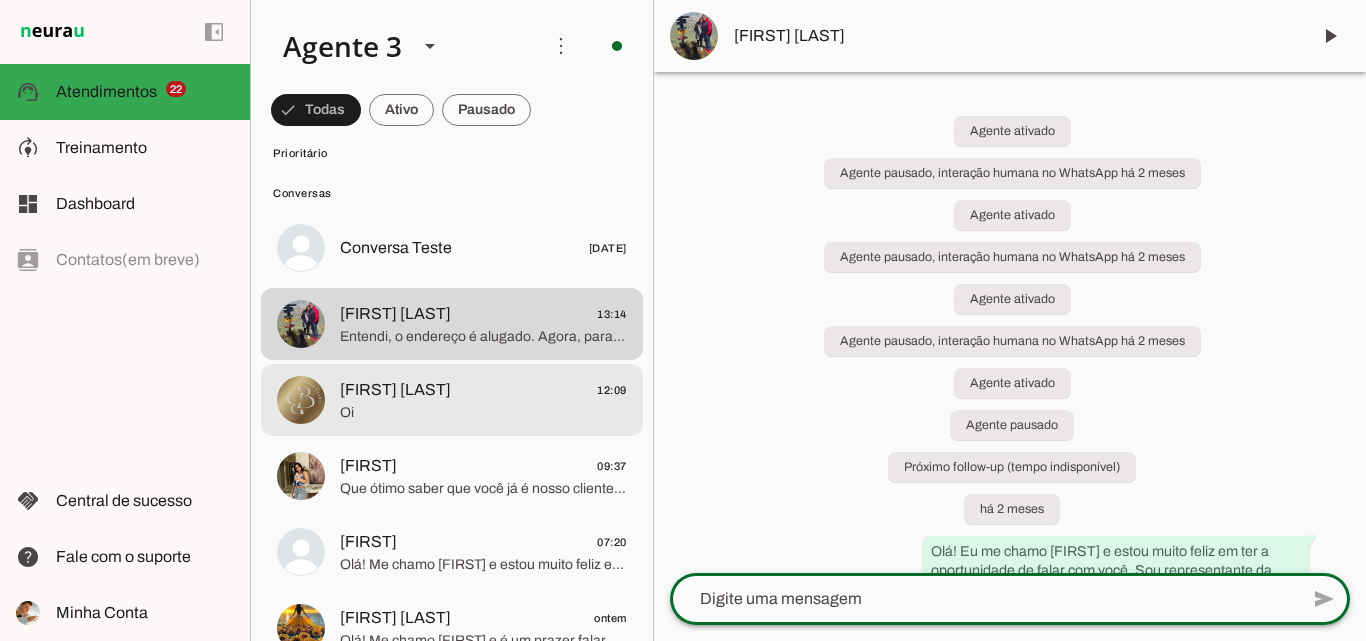 scroll, scrollTop: 1800, scrollLeft: 0, axis: vertical 